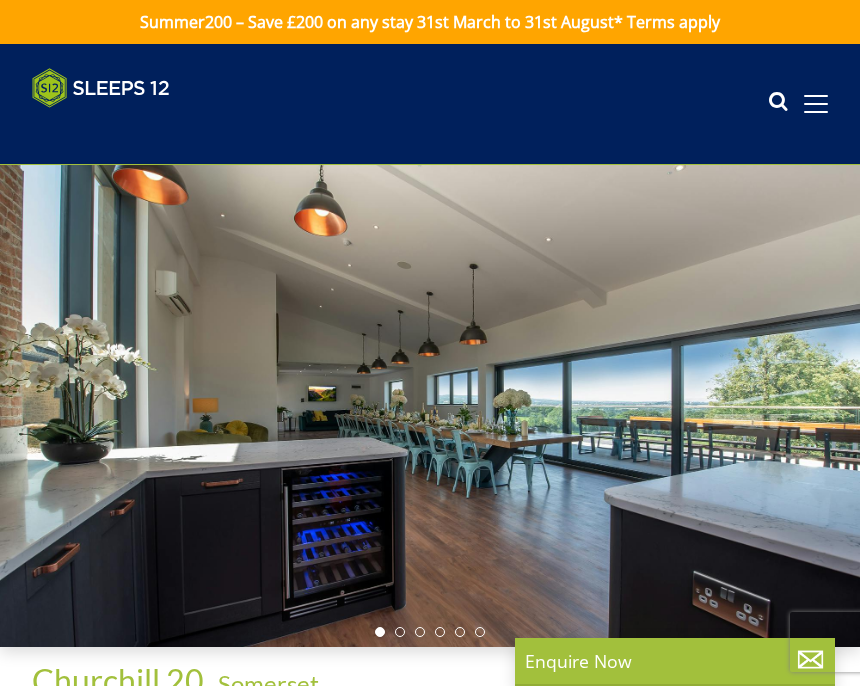 scroll, scrollTop: 0, scrollLeft: 0, axis: both 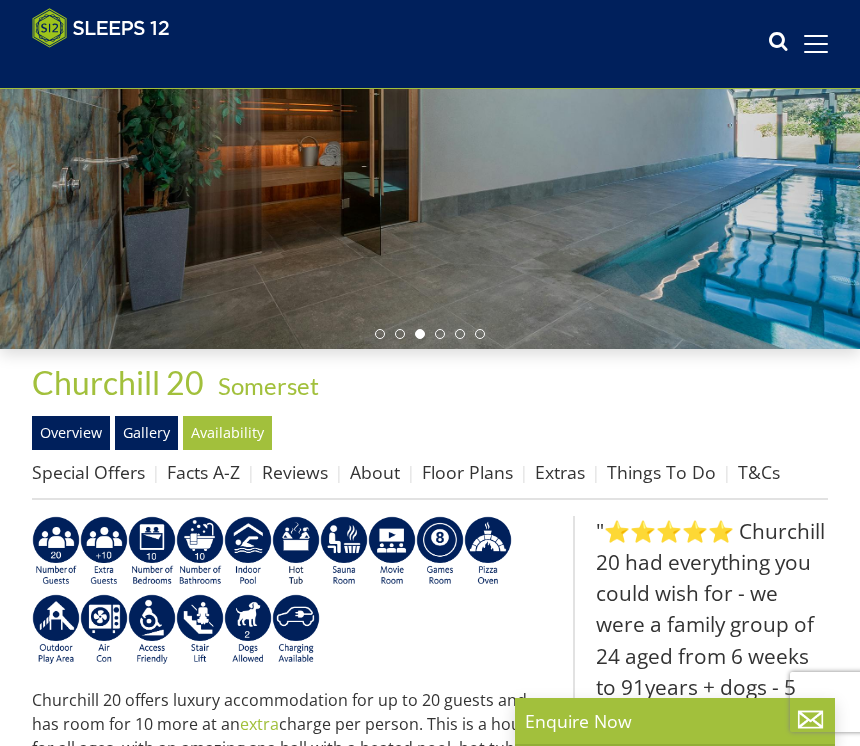 click on "Gallery" at bounding box center (146, 433) 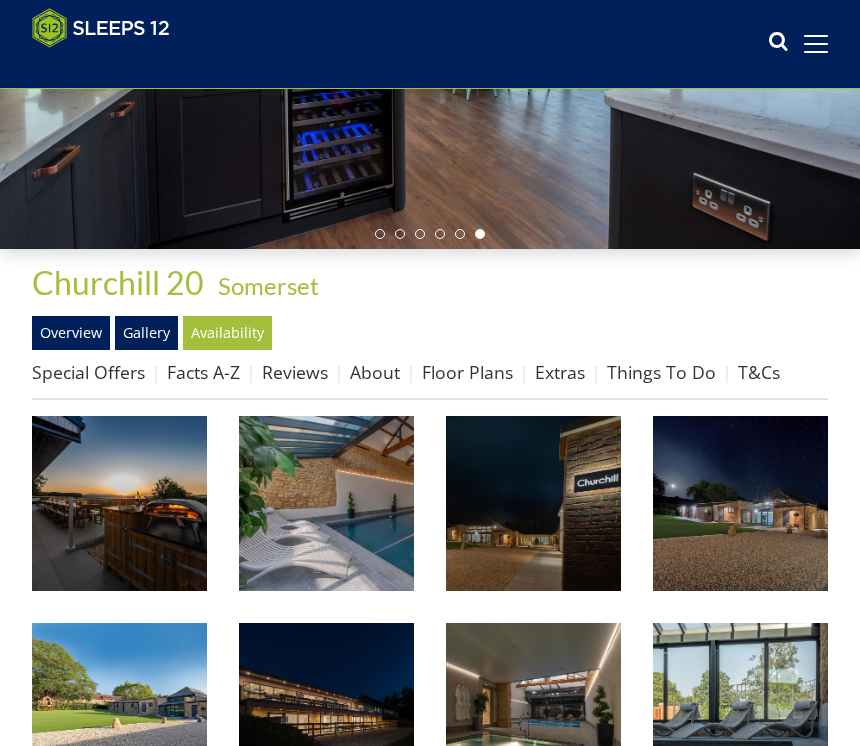 scroll, scrollTop: 366, scrollLeft: 0, axis: vertical 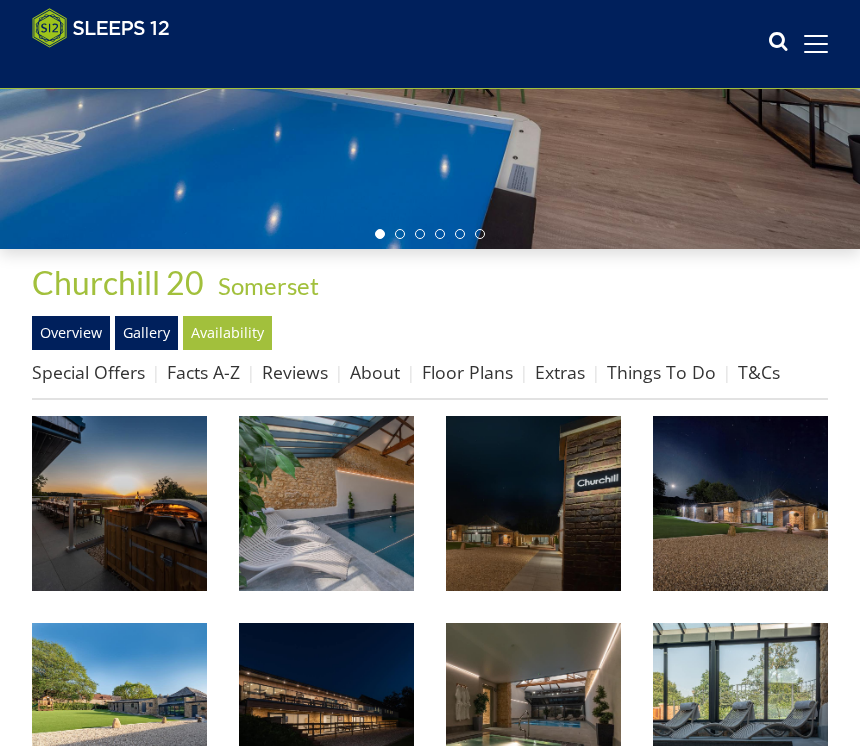 click on "Extras" at bounding box center (560, 372) 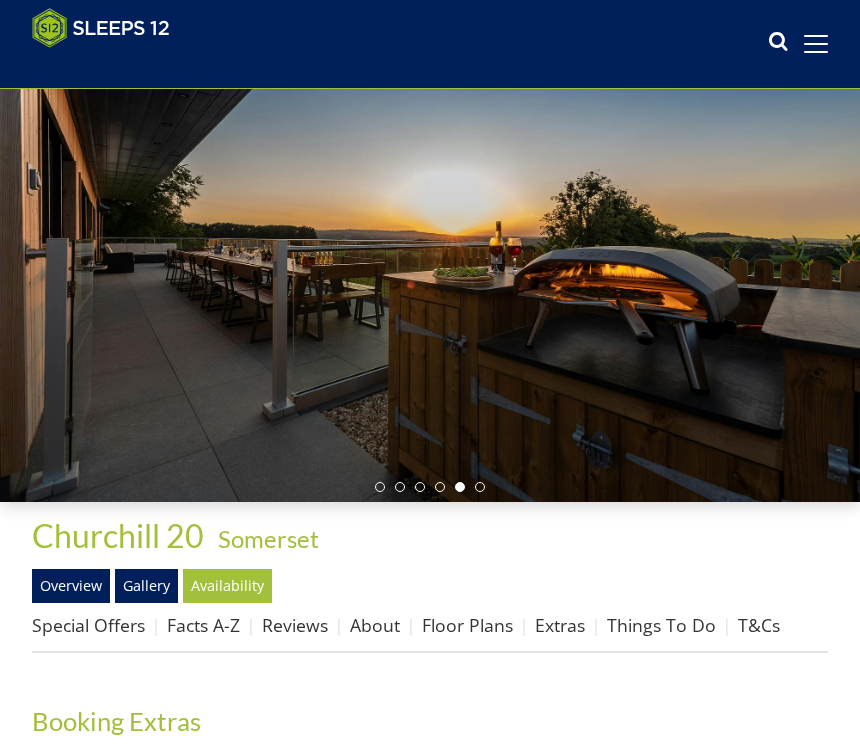 scroll, scrollTop: 0, scrollLeft: 0, axis: both 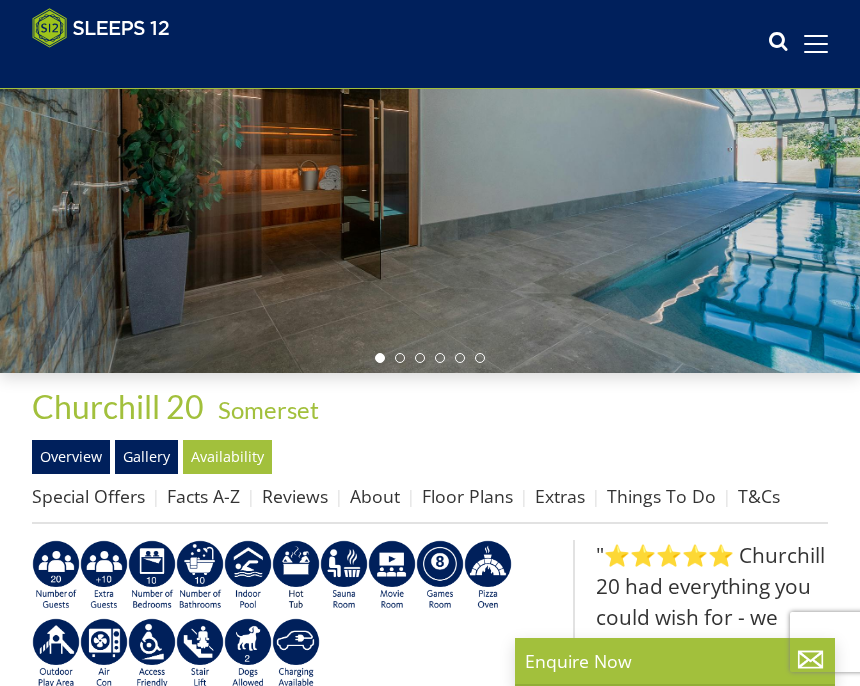 click on "Floor Plans" at bounding box center [467, 496] 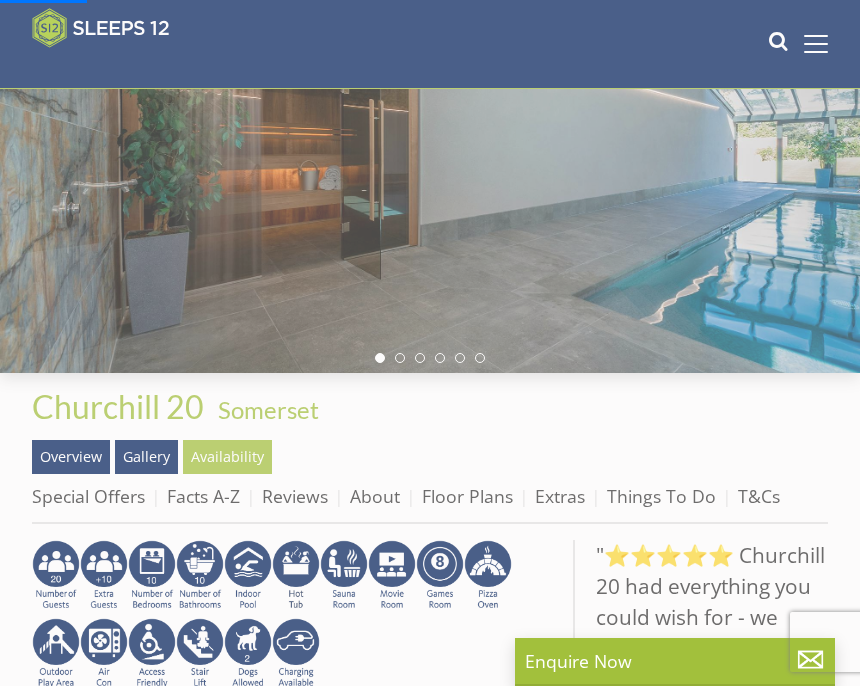 scroll, scrollTop: 24, scrollLeft: 0, axis: vertical 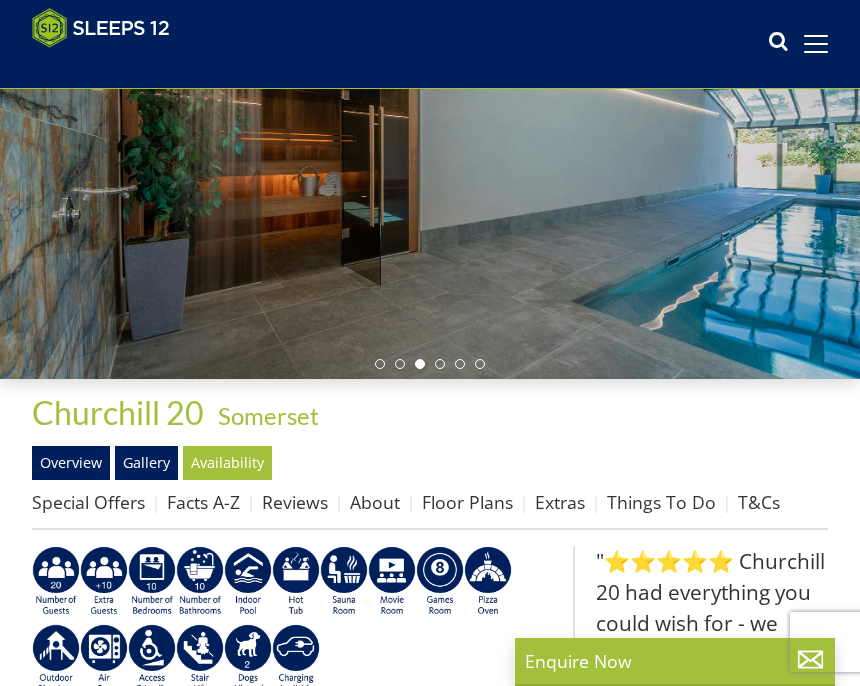 click on "Extras" at bounding box center [560, 502] 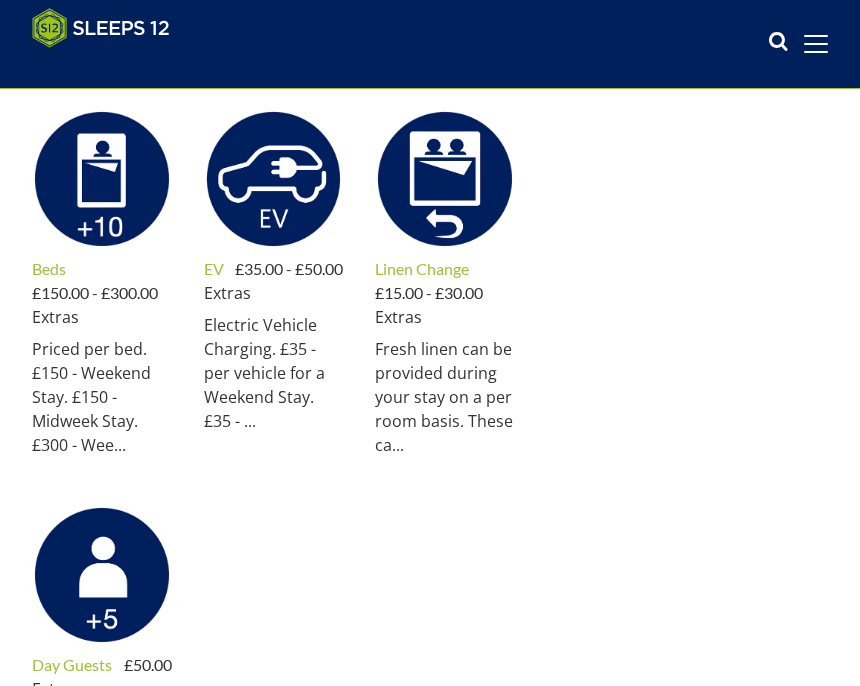 scroll, scrollTop: 816, scrollLeft: 0, axis: vertical 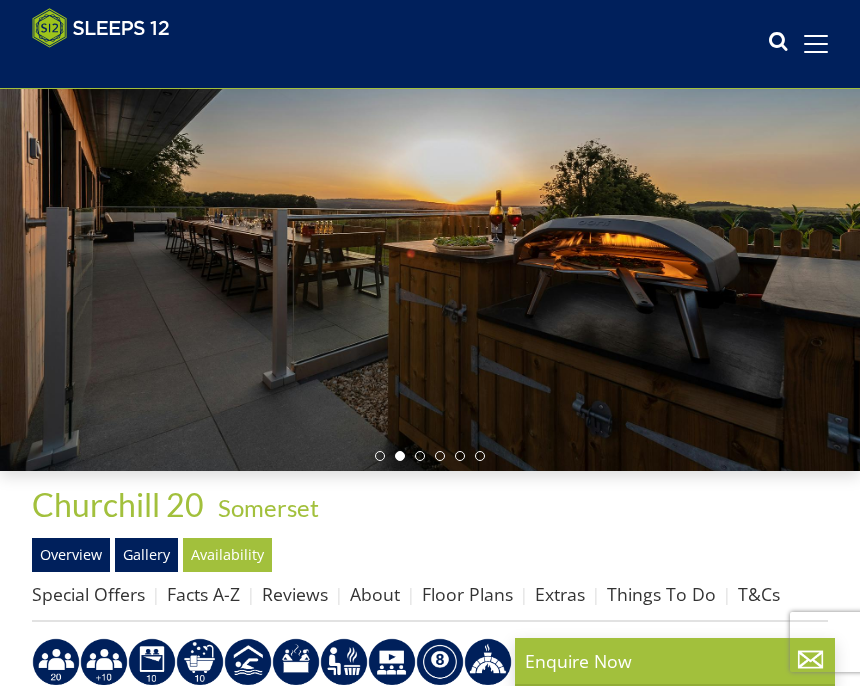click on "Reviews" at bounding box center (295, 594) 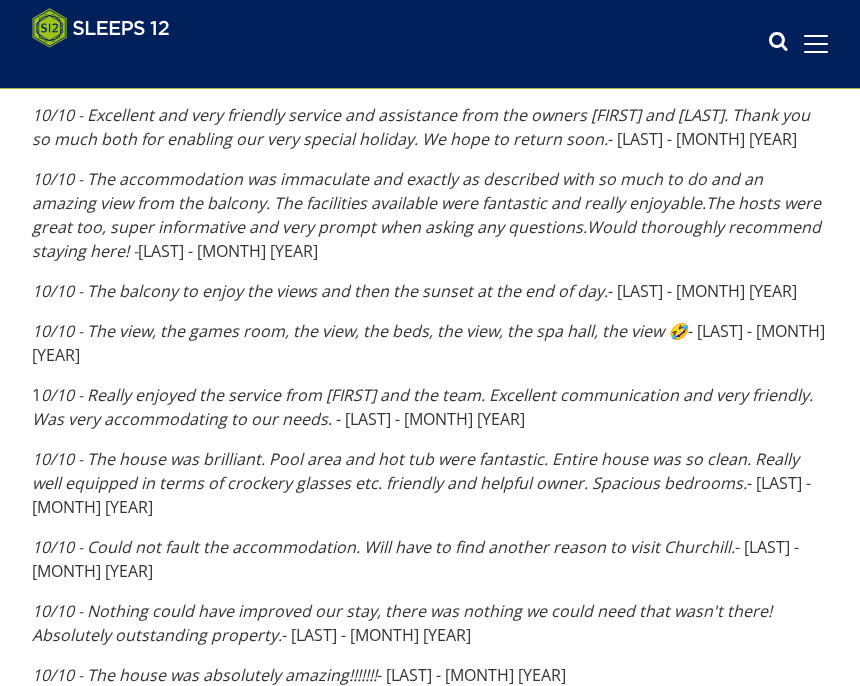 scroll, scrollTop: 1008, scrollLeft: 0, axis: vertical 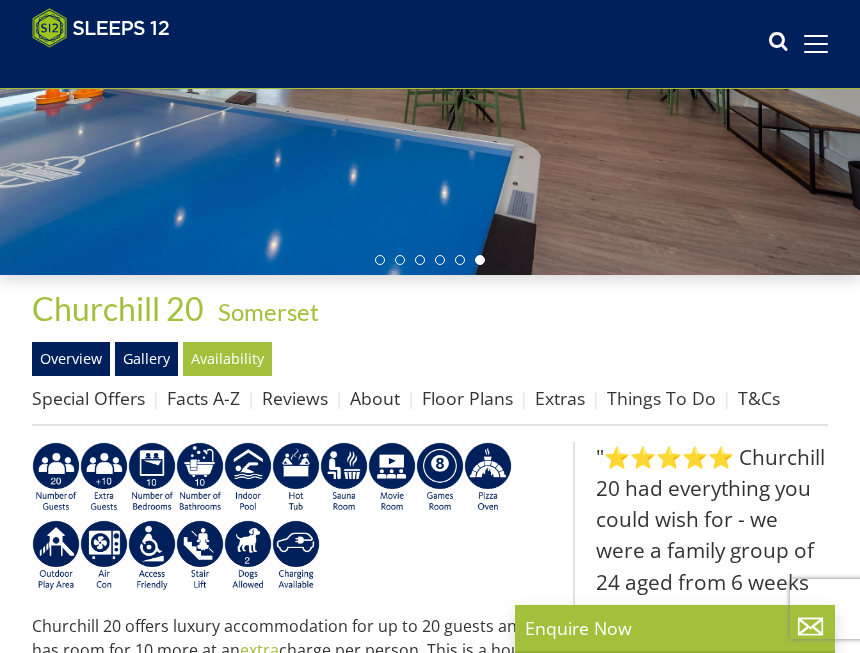 click on "Facts A-Z" at bounding box center (203, 398) 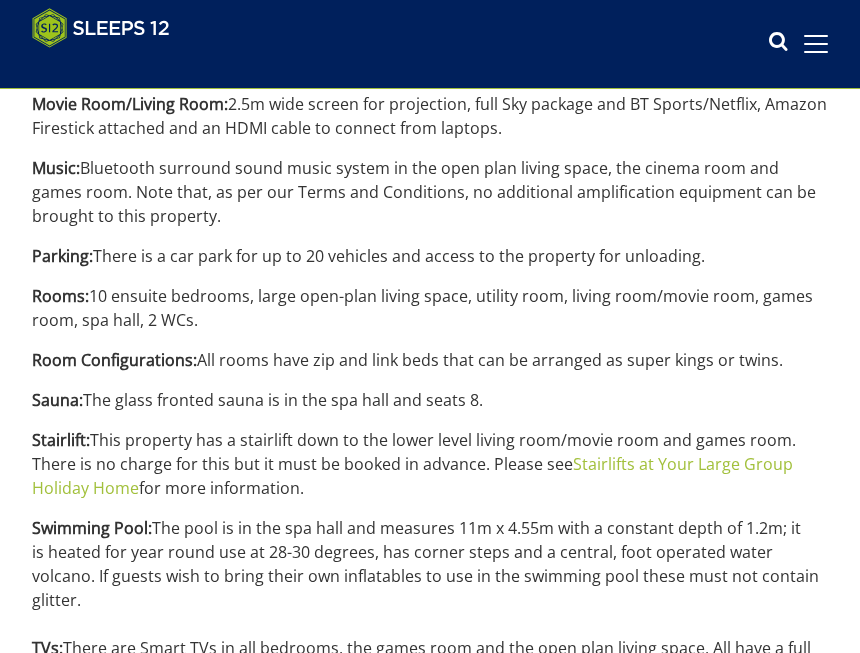scroll, scrollTop: 2252, scrollLeft: 0, axis: vertical 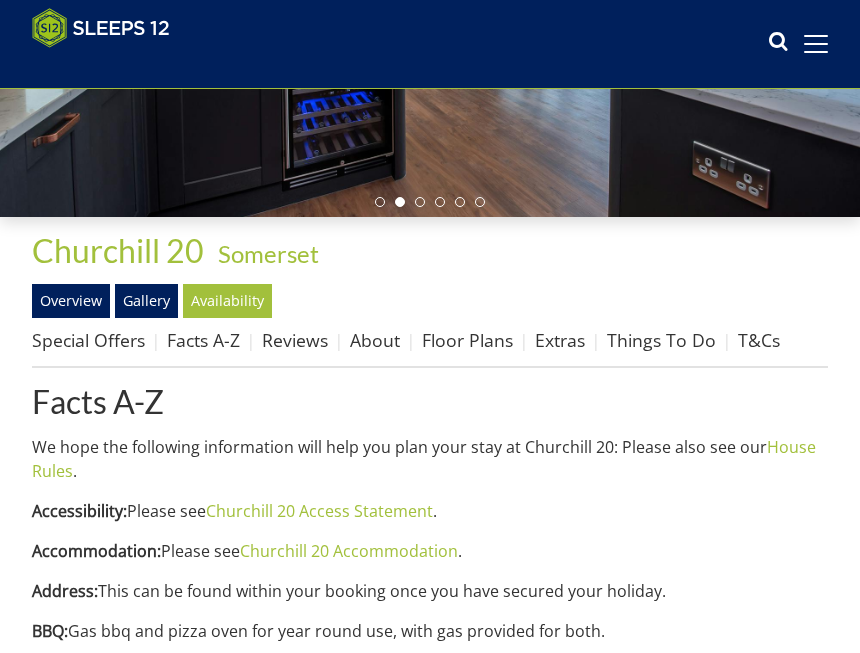 click on "Reviews" at bounding box center (295, 340) 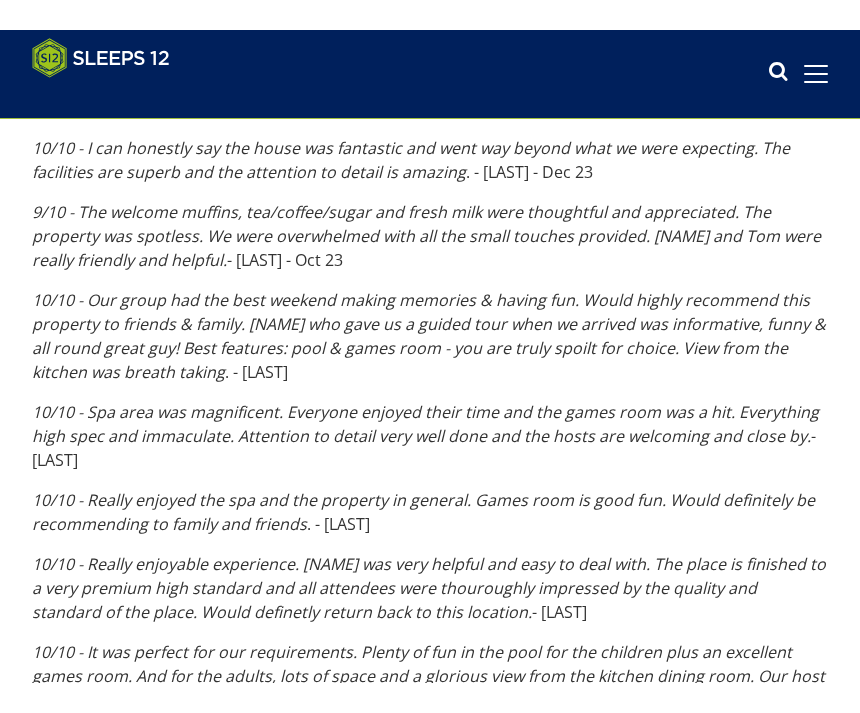 scroll, scrollTop: 1822, scrollLeft: 0, axis: vertical 